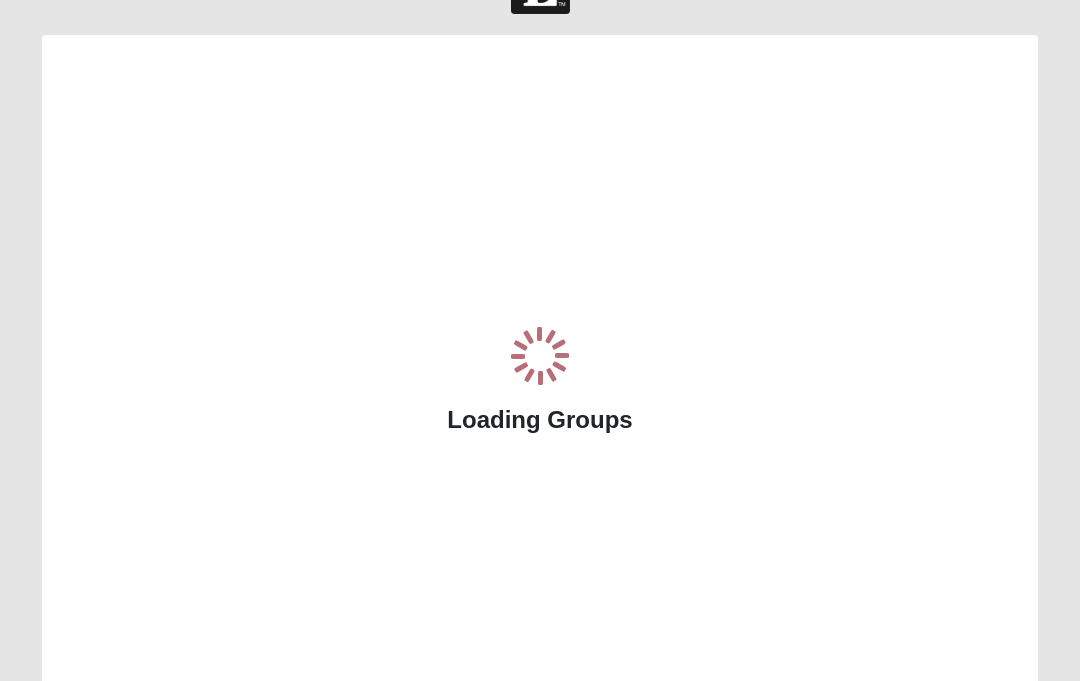 scroll, scrollTop: 108, scrollLeft: 0, axis: vertical 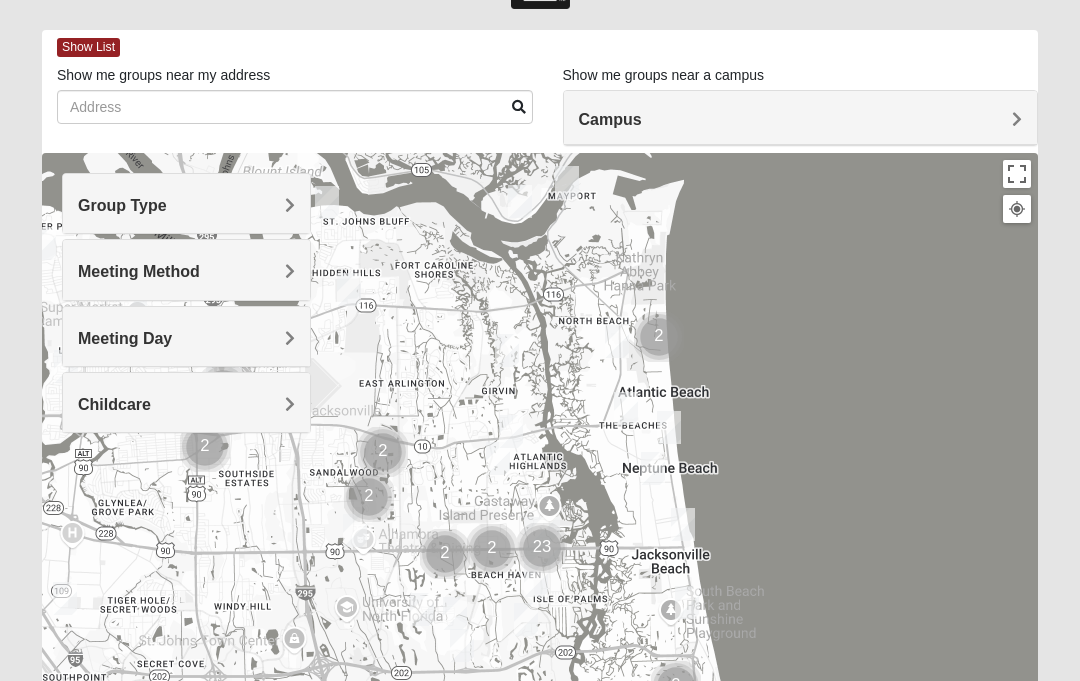 click on "Group Type" at bounding box center [186, 205] 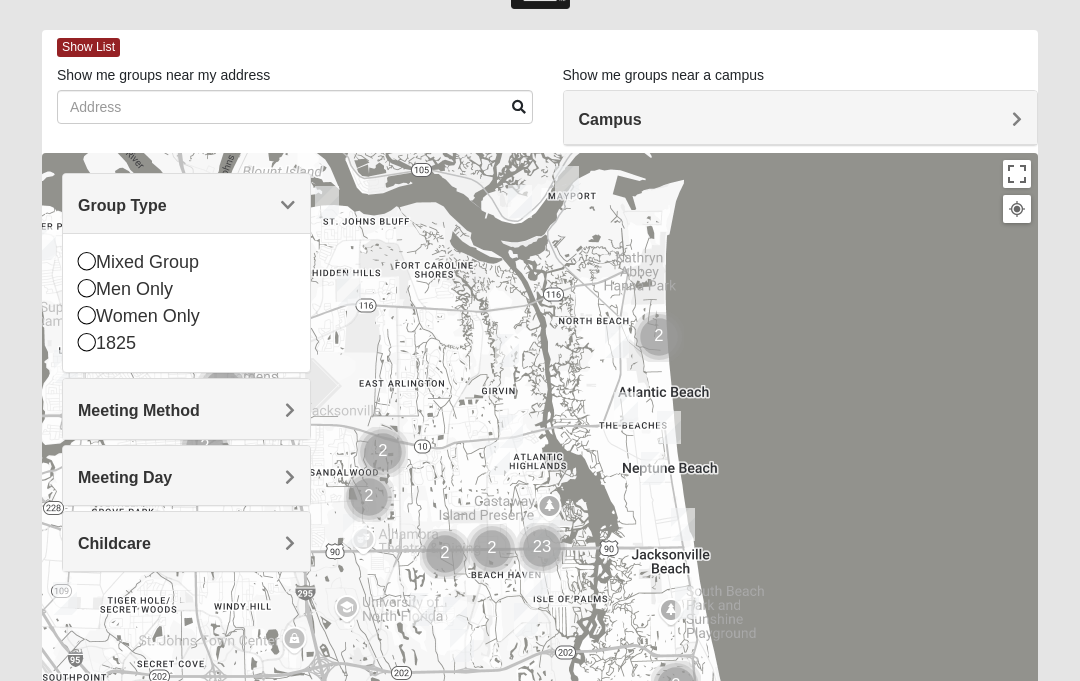 click at bounding box center [87, 315] 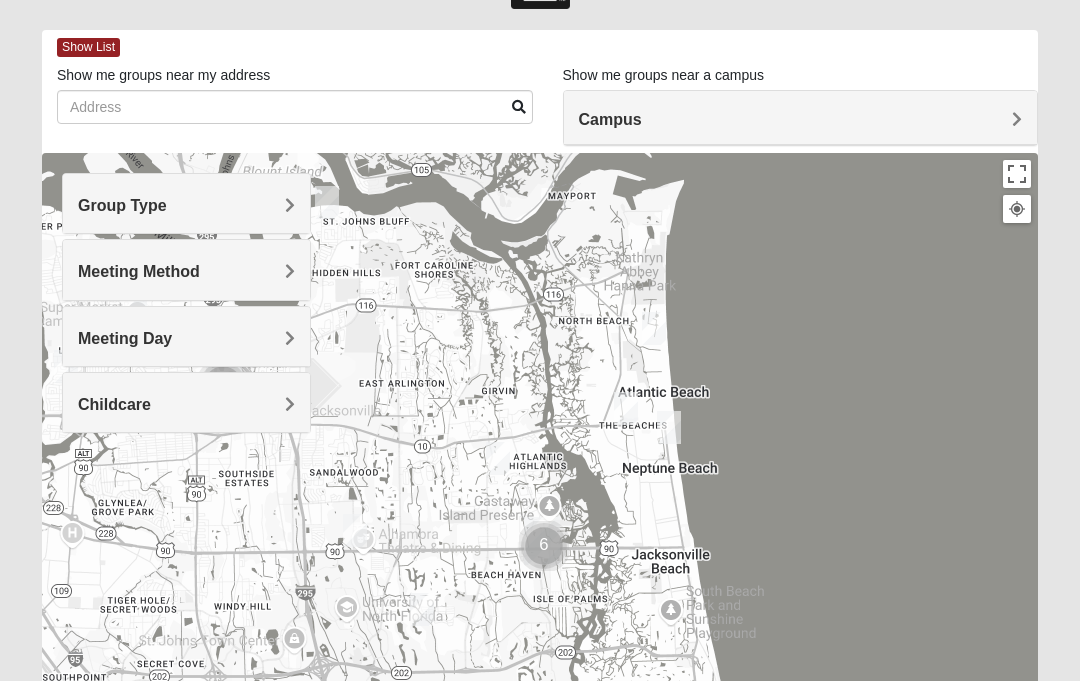click on "Meeting Method" at bounding box center (186, 271) 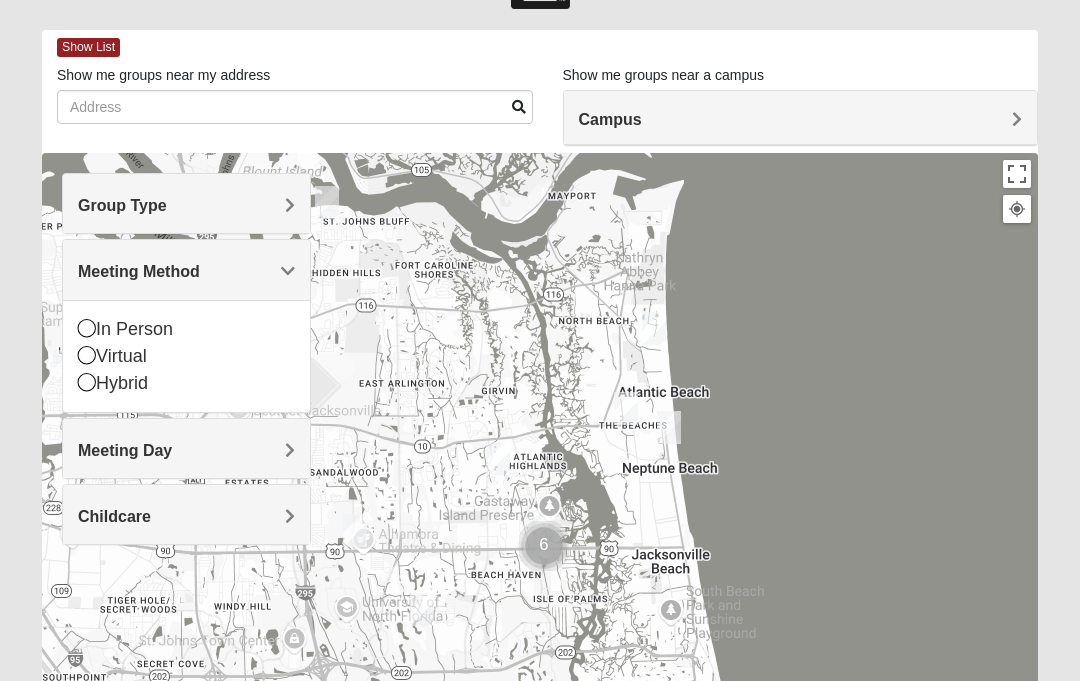 click at bounding box center [87, 328] 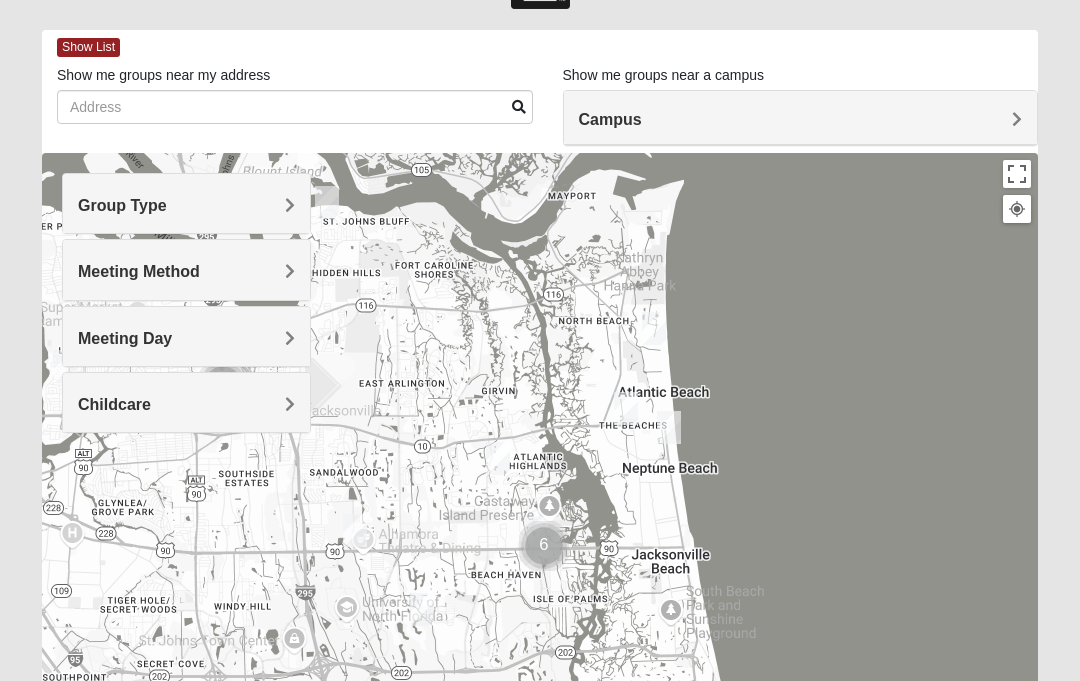 click on "Childcare" at bounding box center [114, 404] 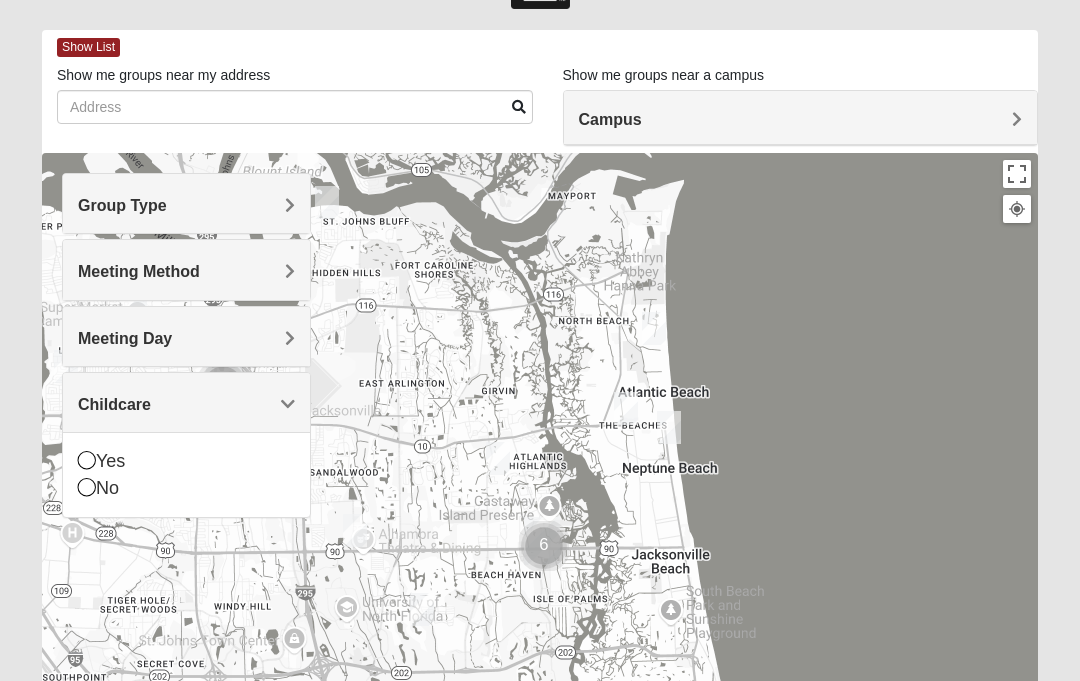 click at bounding box center [87, 487] 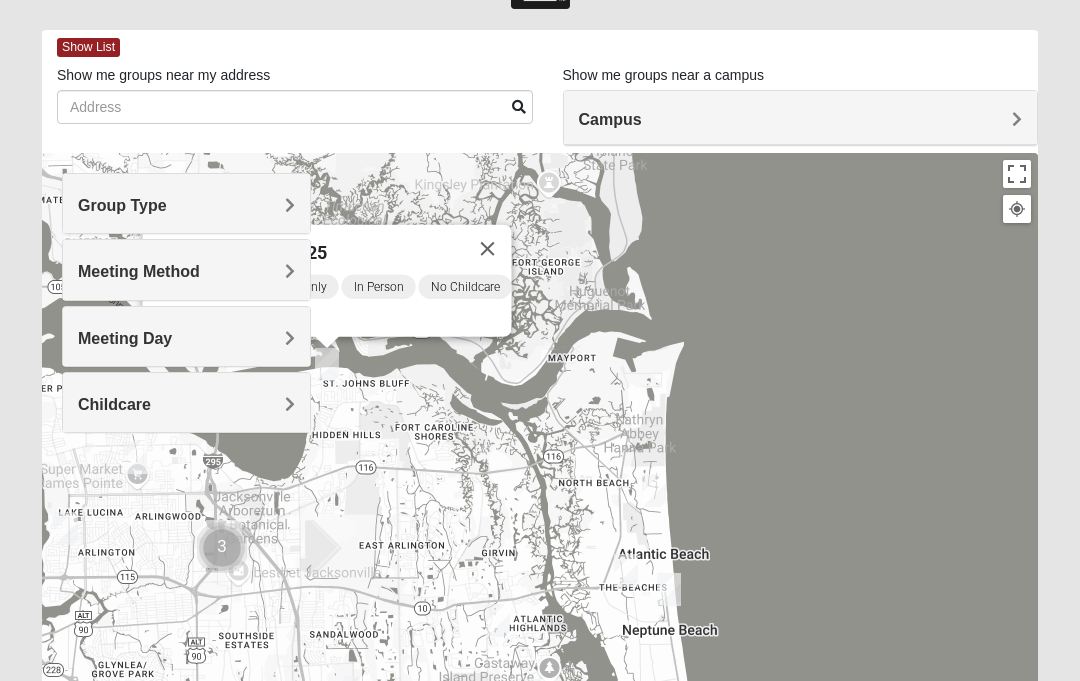 click on "Womens Nield [POSTAL_CODE]          Monday AM      Women Only      In Person      No Childcare Learn More" at bounding box center (540, 553) 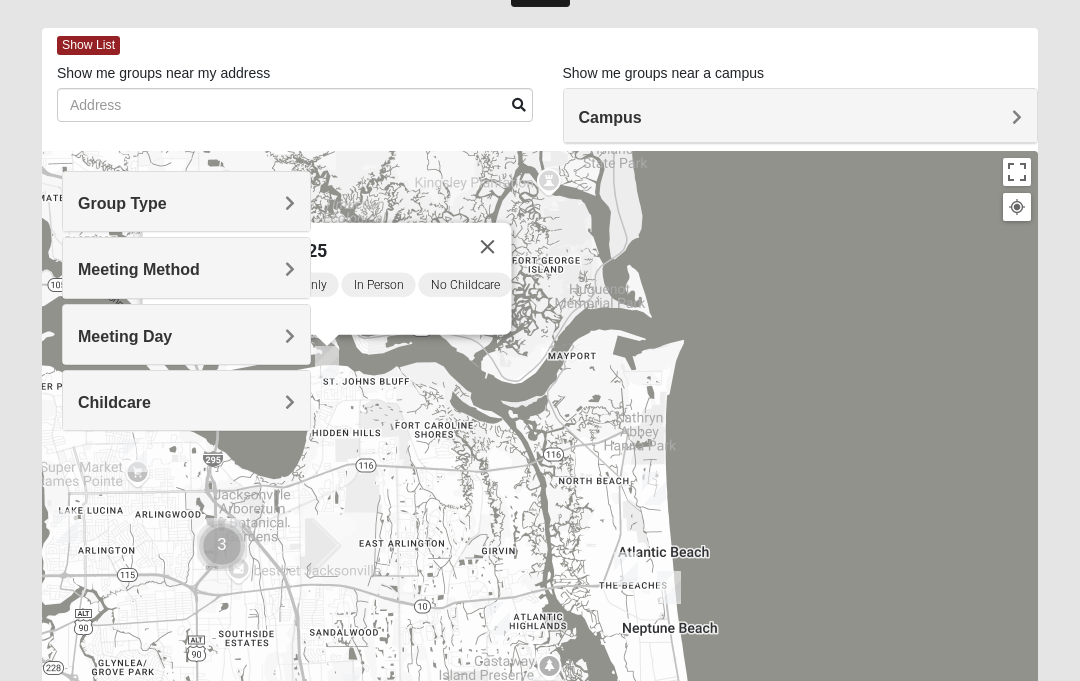 click on "Monday AM      Women Only      In Person      No Childcare Learn More" at bounding box center [333, 304] 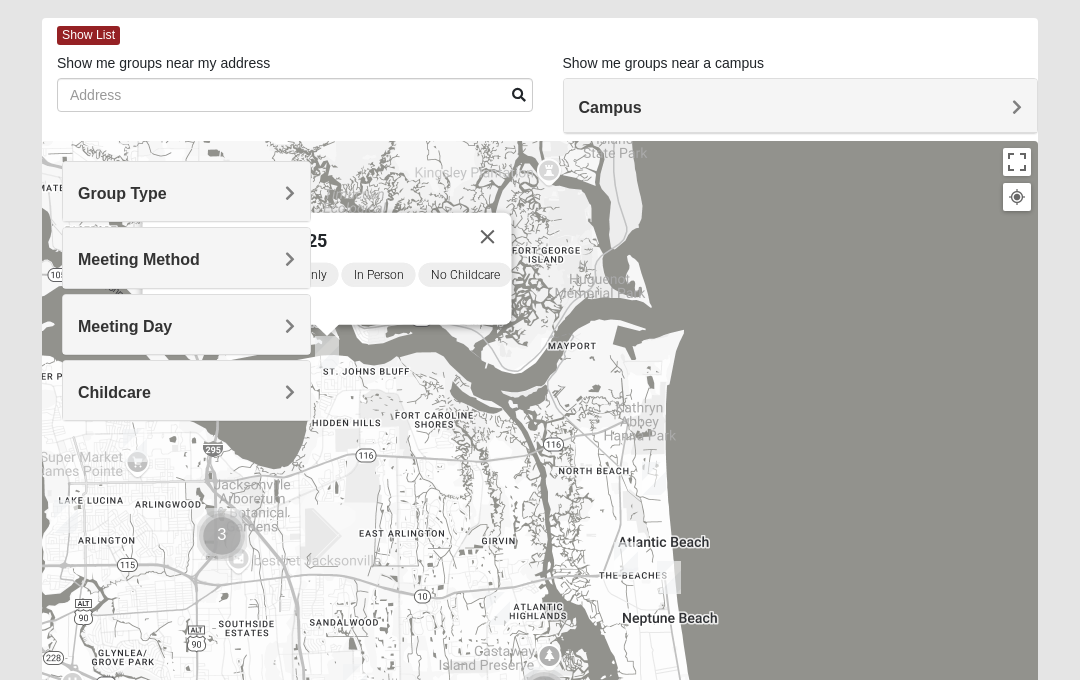 click on "Womens Nield 32225" at bounding box center [309, 238] 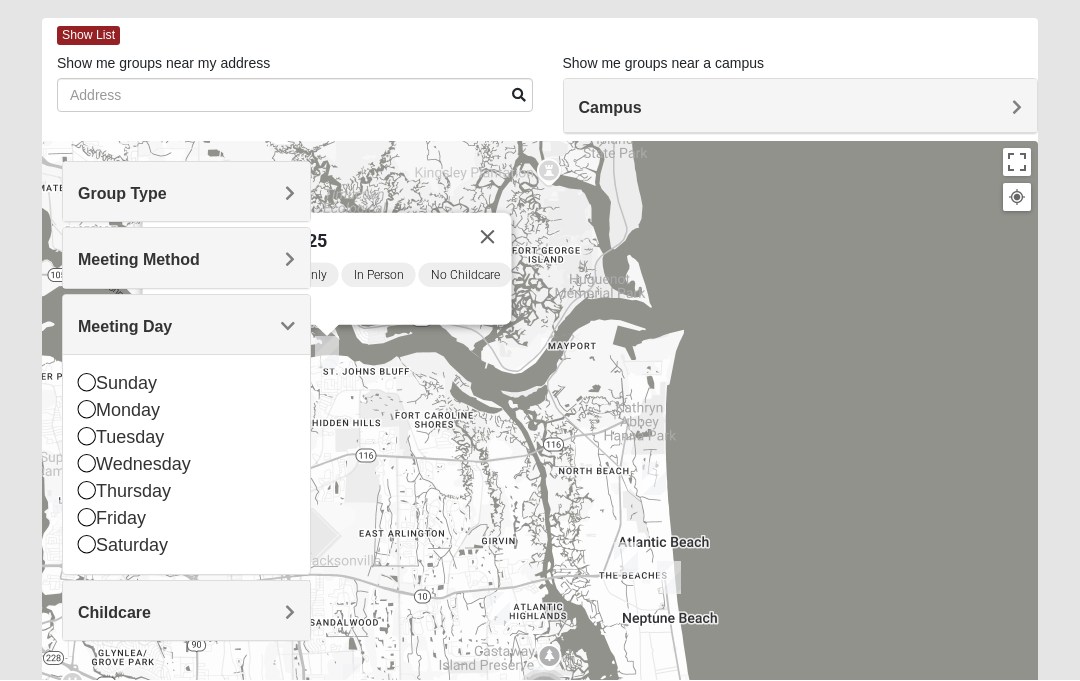 scroll, scrollTop: 87, scrollLeft: 0, axis: vertical 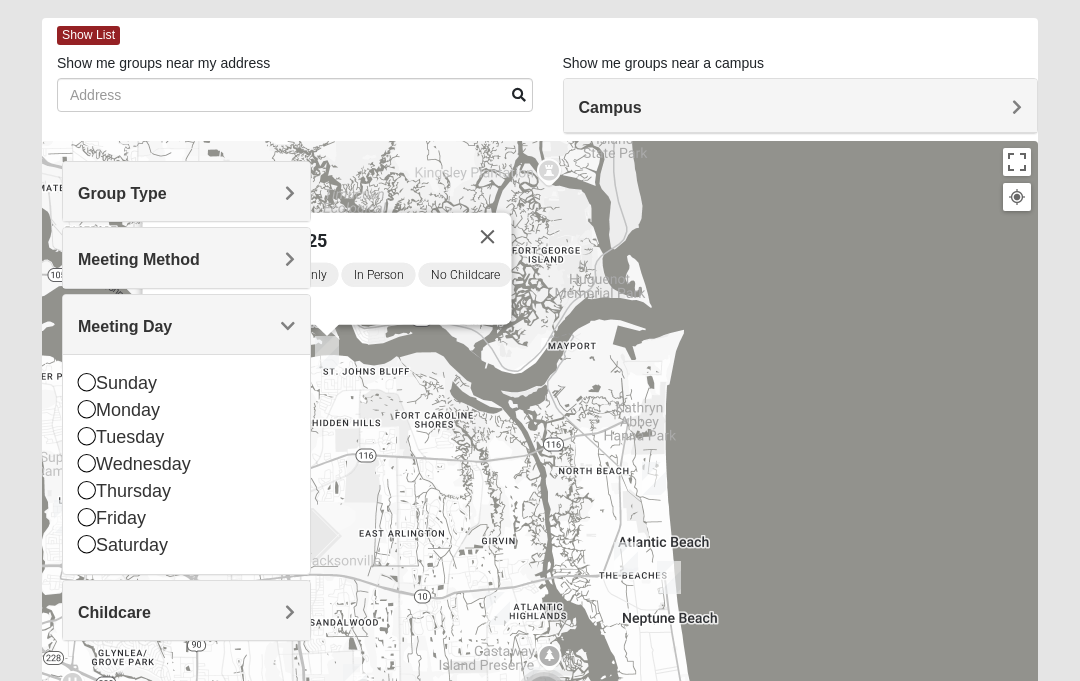 click on "Monday AM      Women Only      In Person      No Childcare Learn More" at bounding box center [333, 293] 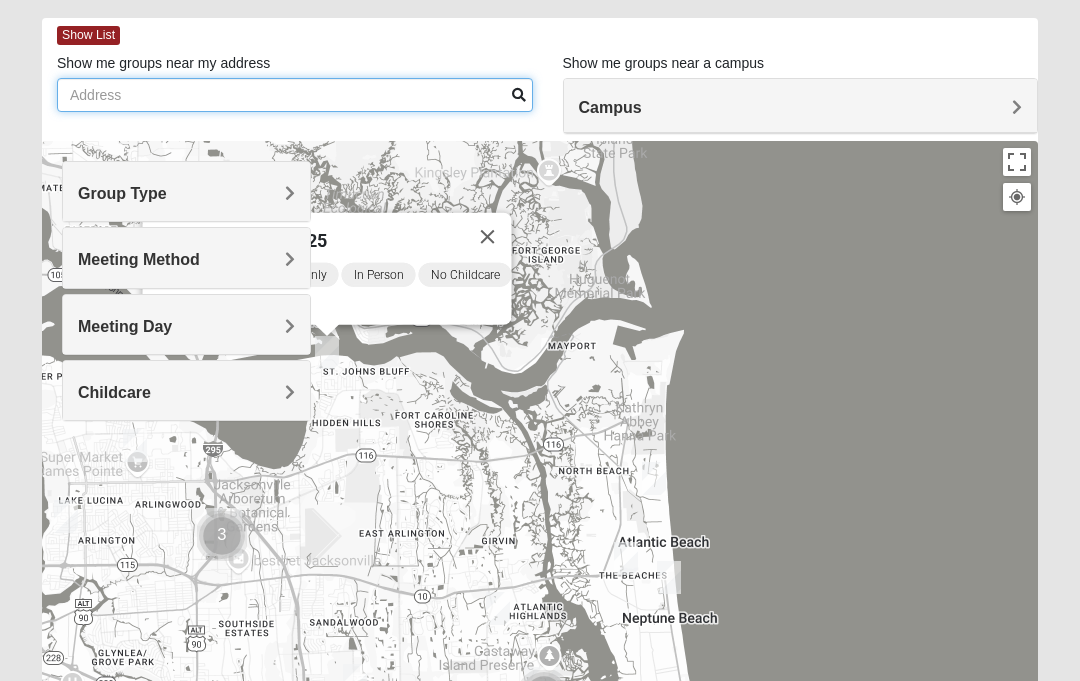 click on "Show me groups near my address" at bounding box center (295, 95) 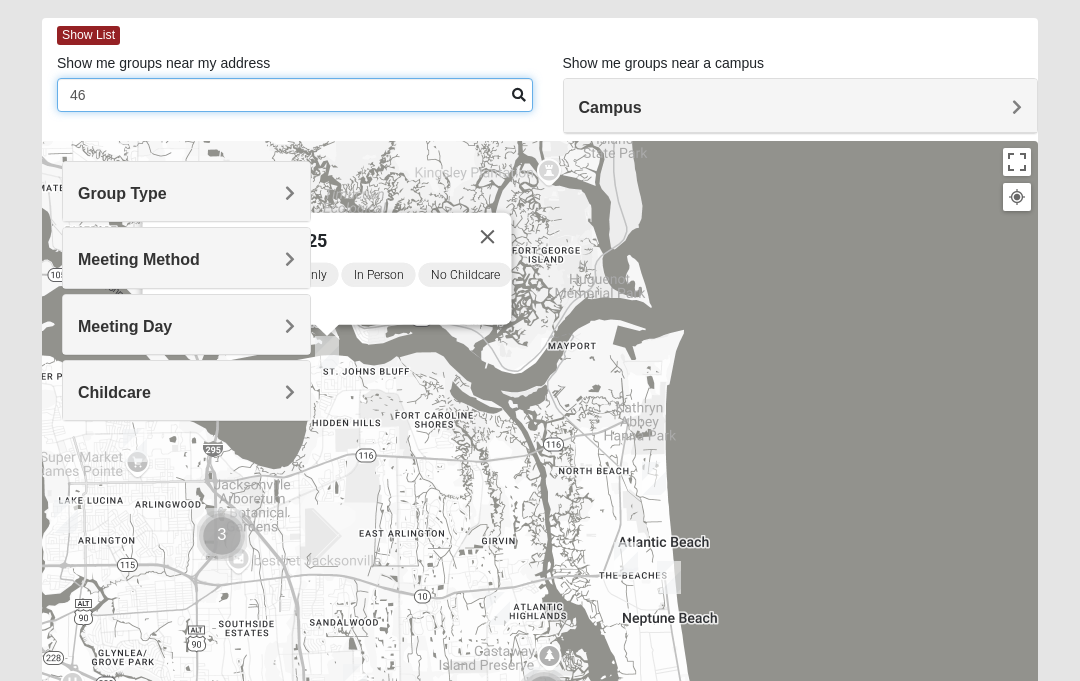 type on "4" 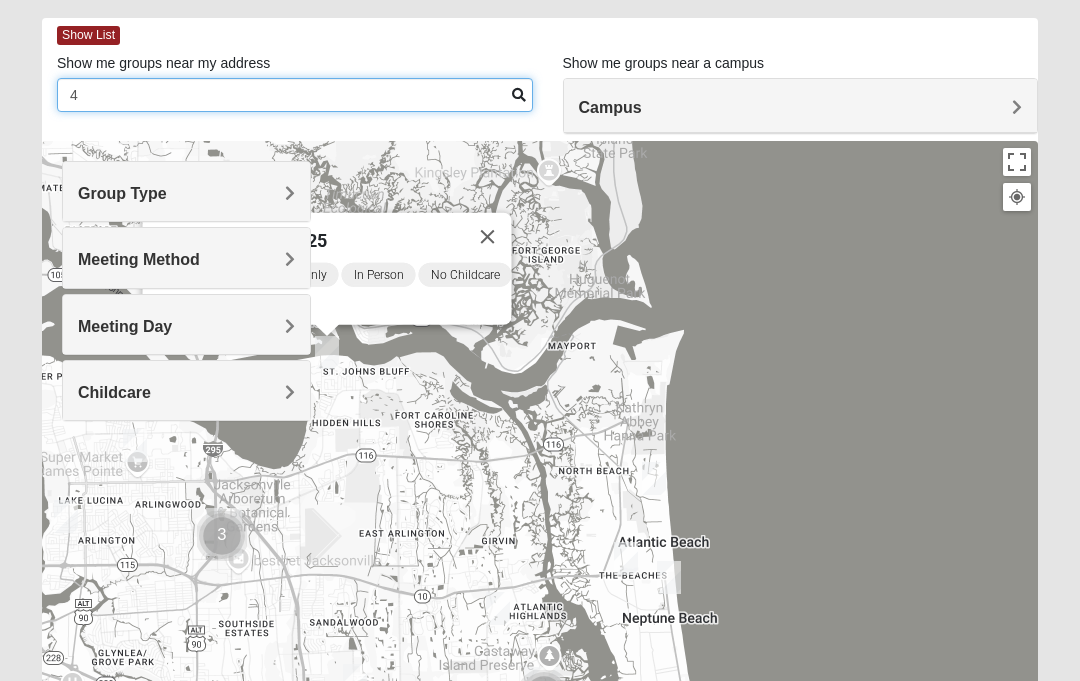 type 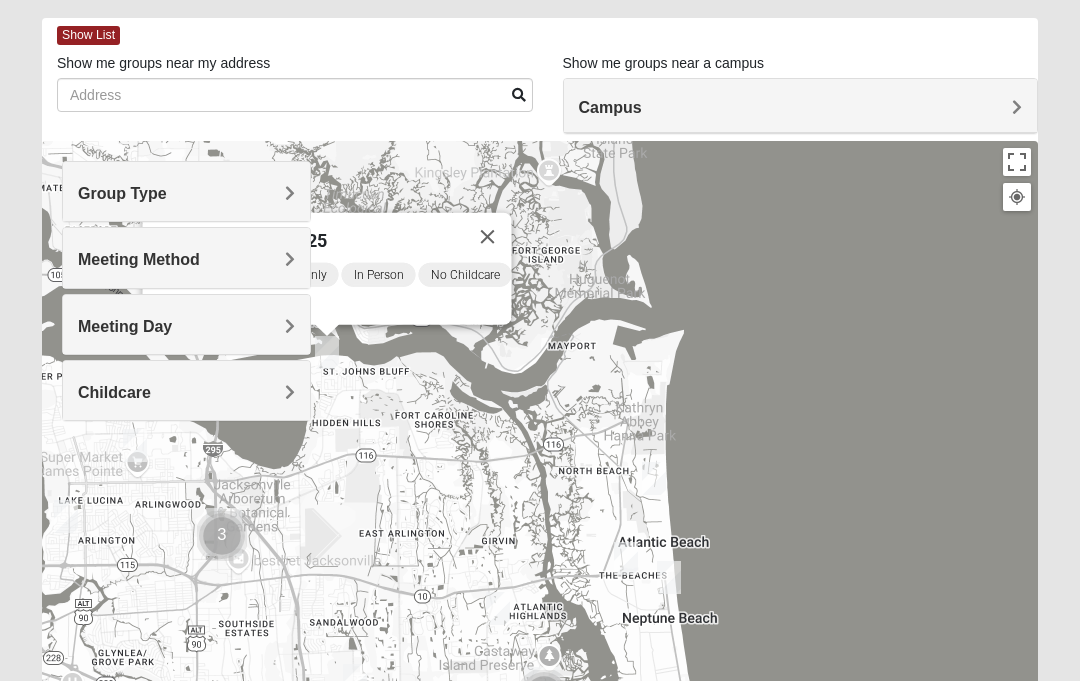 scroll, scrollTop: 87, scrollLeft: 0, axis: vertical 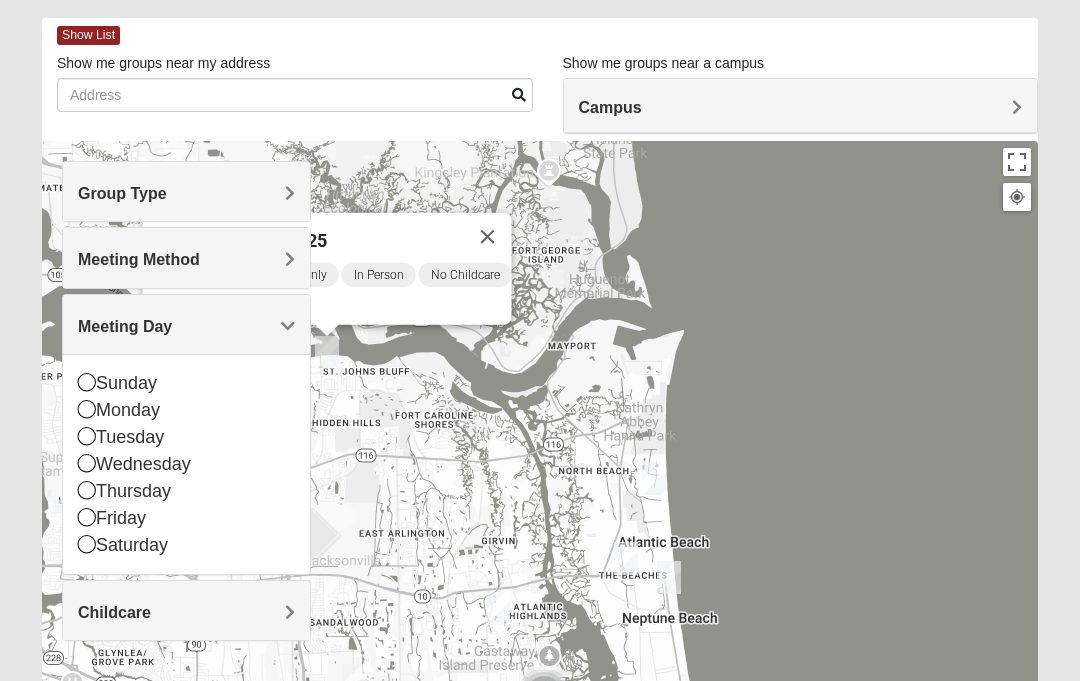 click on "Womens Nield [POSTAL_CODE]          Monday AM      Women Only      In Person      No Childcare Learn More" at bounding box center (540, 541) 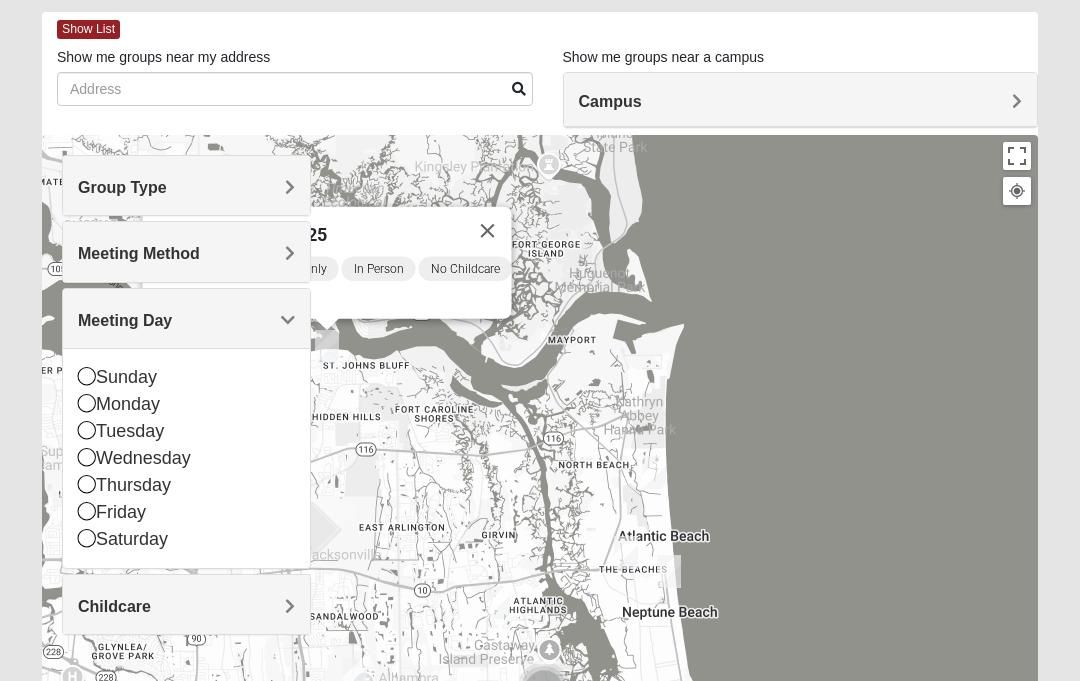 scroll, scrollTop: 94, scrollLeft: 0, axis: vertical 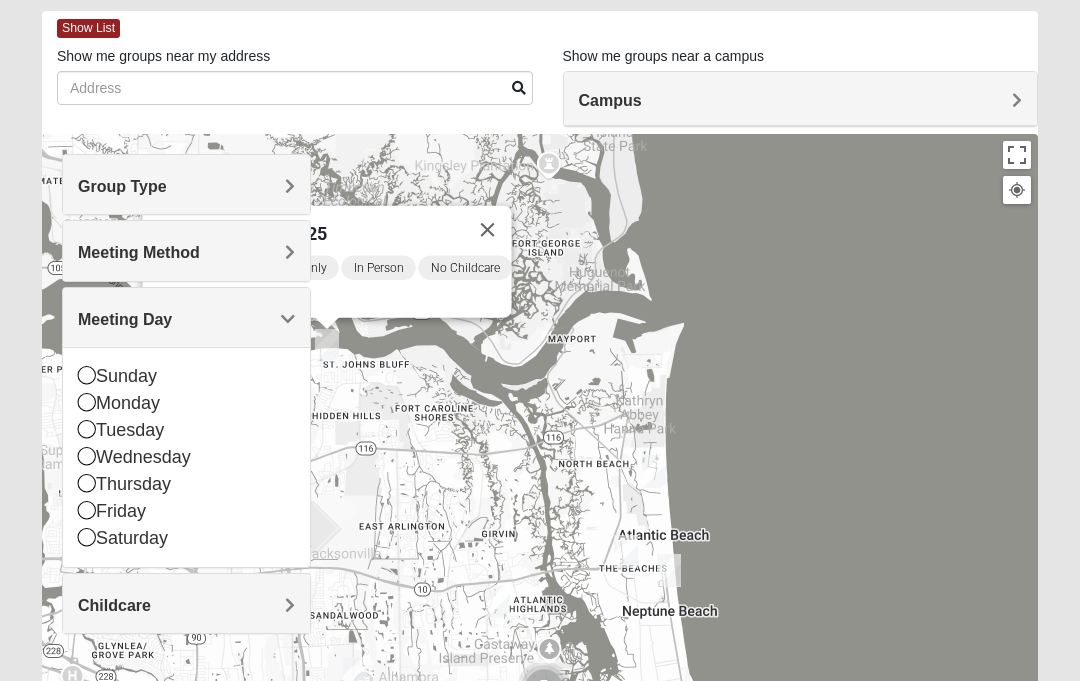 click on "Monday AM      Women Only      In Person      No Childcare Learn More" at bounding box center [333, 286] 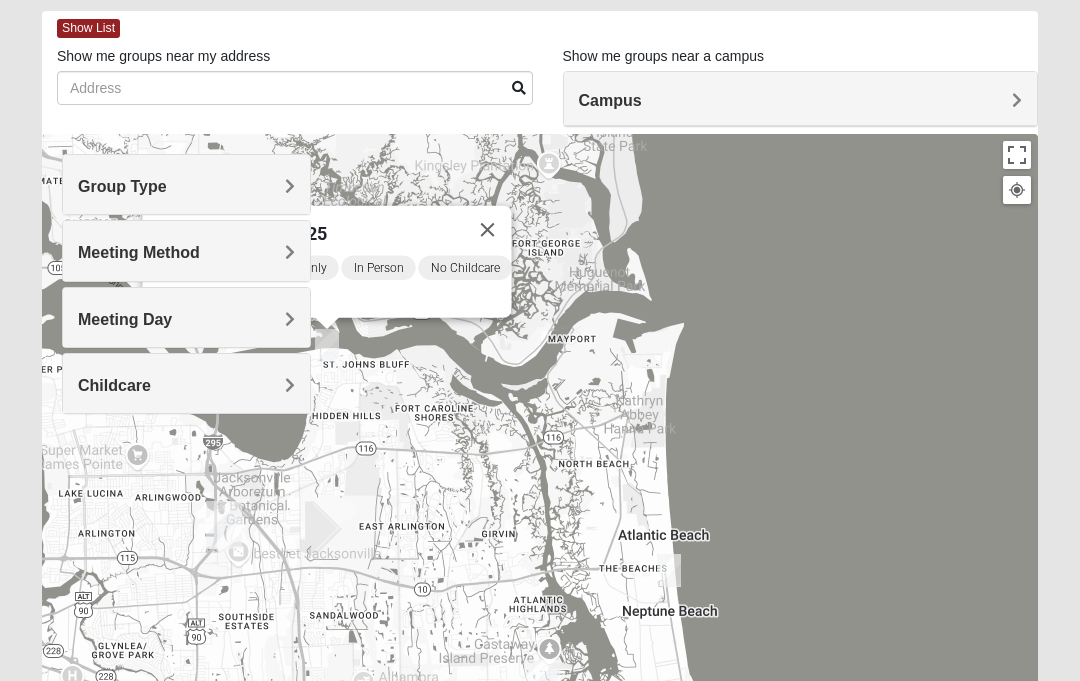 click on "Womens Nield [POSTAL_CODE]          Monday AM      Women Only      In Person      No Childcare Learn More" at bounding box center (540, 534) 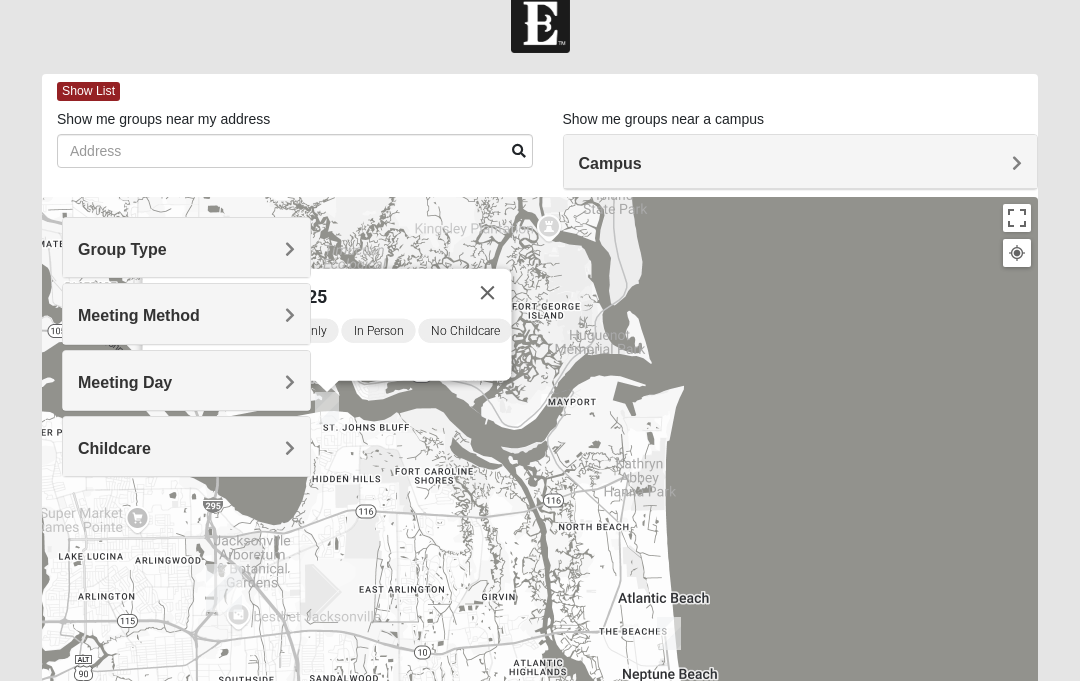 scroll, scrollTop: 29, scrollLeft: 0, axis: vertical 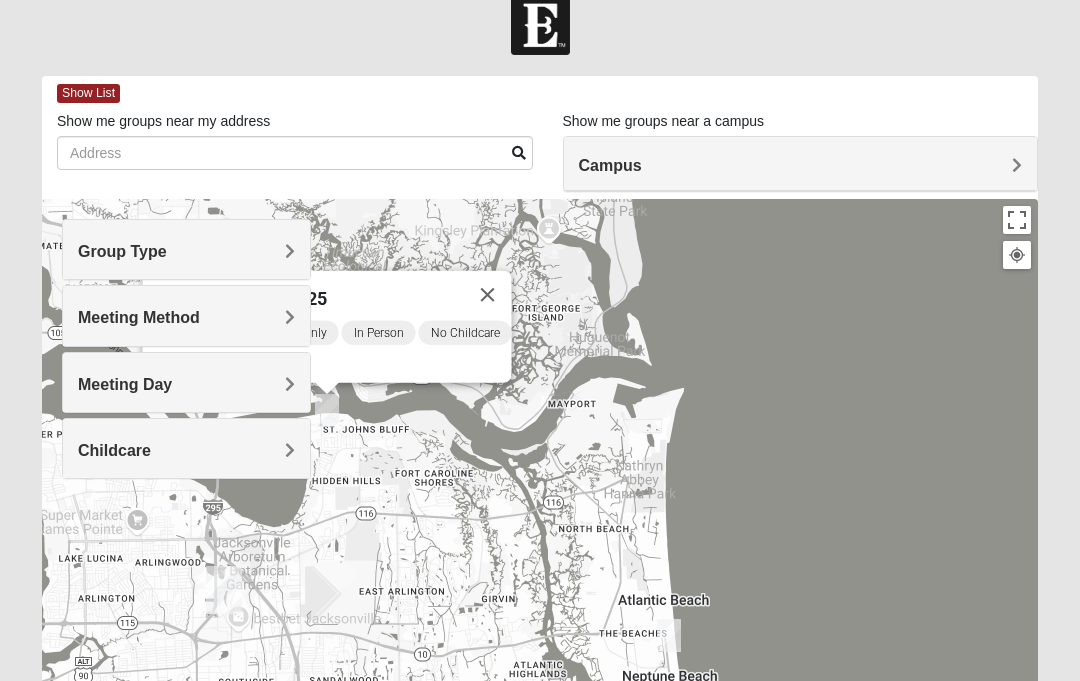 click on "Womens Nield 32225" at bounding box center [309, 295] 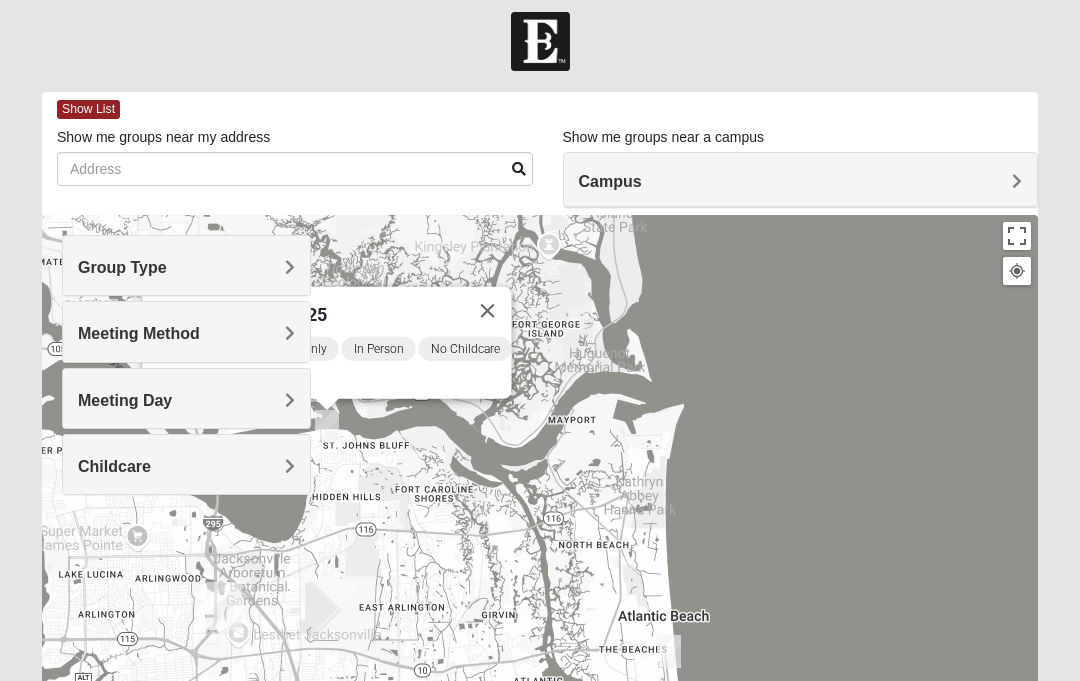 scroll, scrollTop: 0, scrollLeft: 0, axis: both 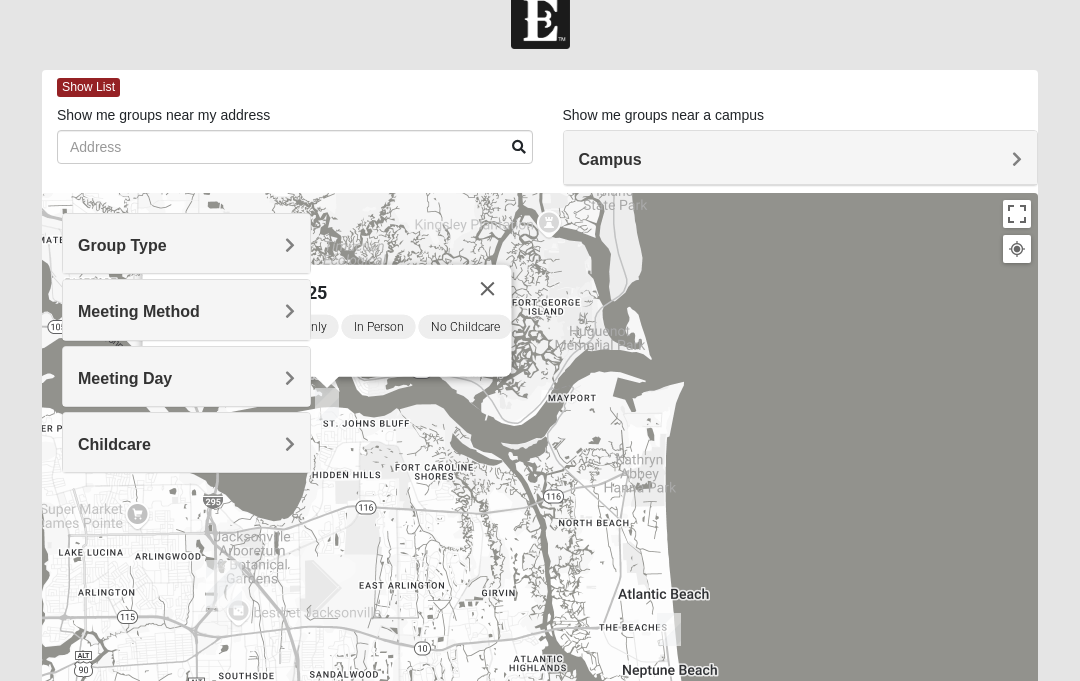 click on "Womens Nield [POSTAL_CODE]          Monday AM      Women Only      In Person      No Childcare Learn More" at bounding box center (540, 593) 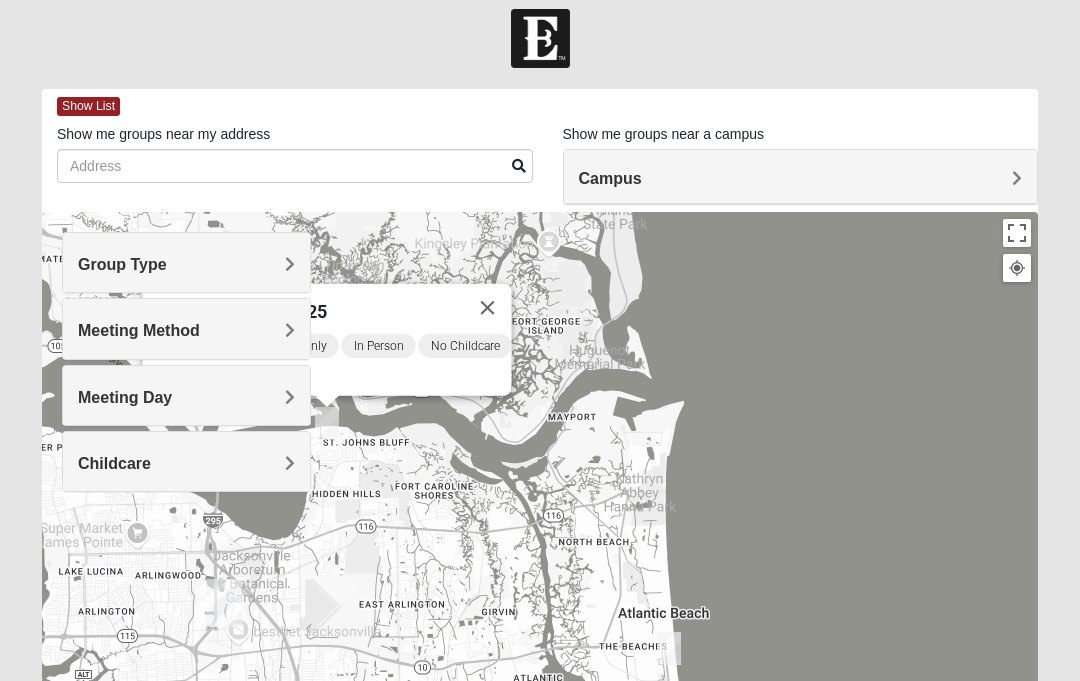 scroll, scrollTop: 17, scrollLeft: 0, axis: vertical 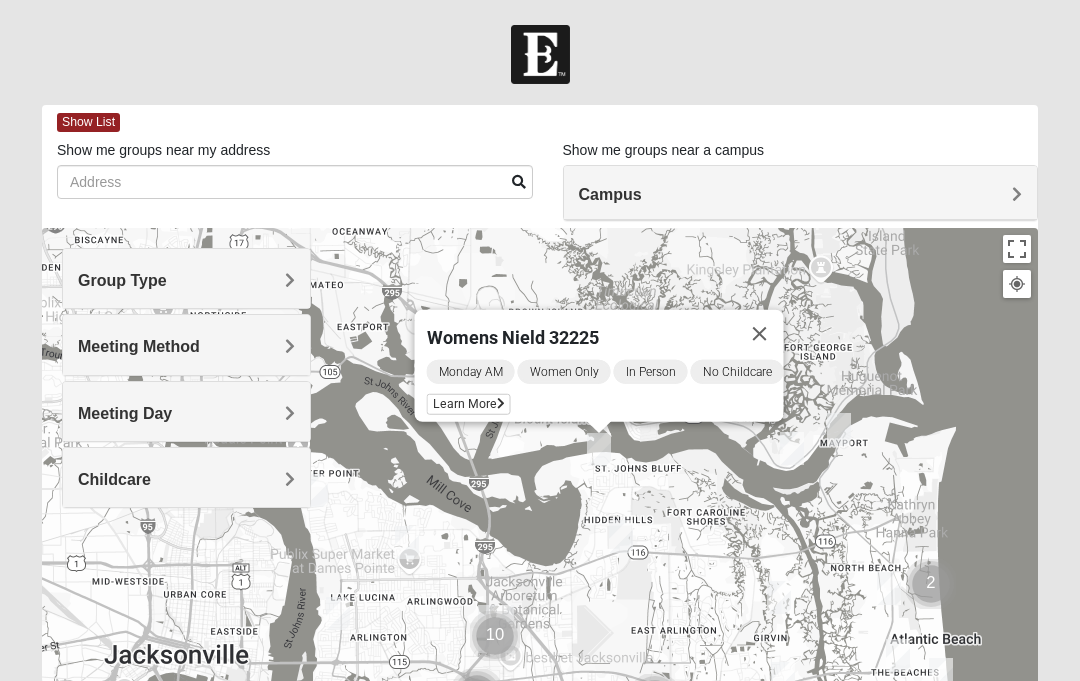 click on "Learn More" at bounding box center [469, 404] 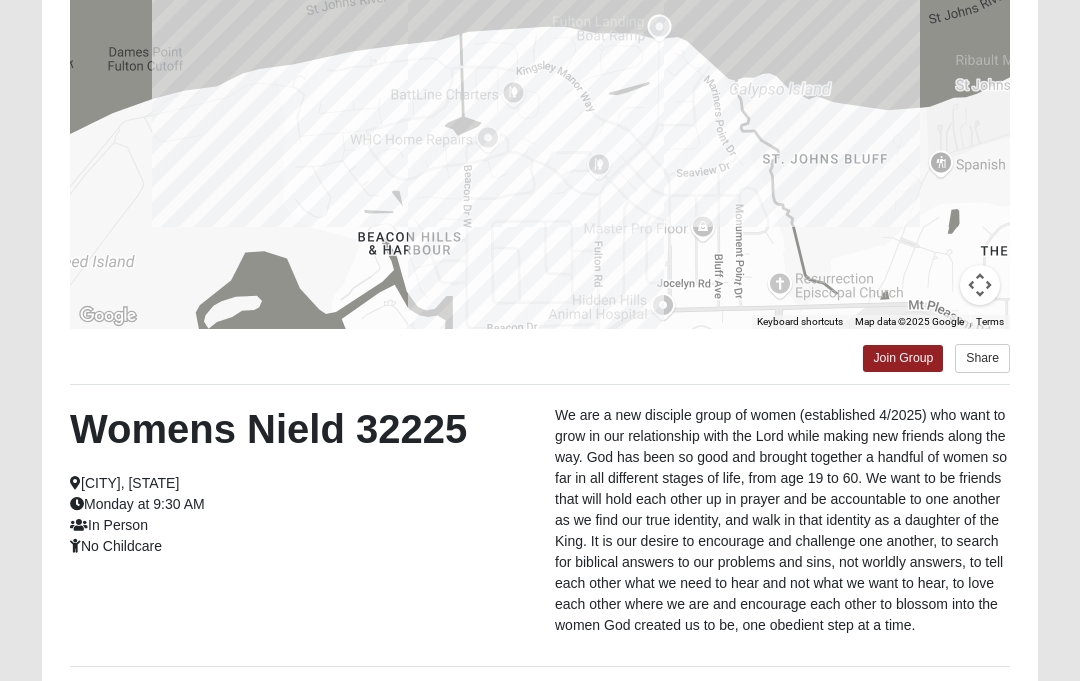 scroll, scrollTop: 290, scrollLeft: 0, axis: vertical 